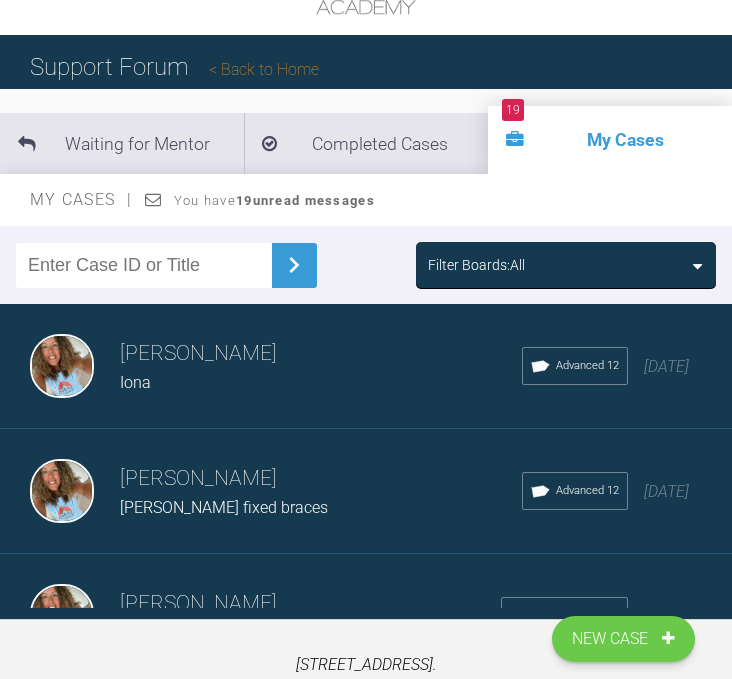 scroll, scrollTop: 63, scrollLeft: 0, axis: vertical 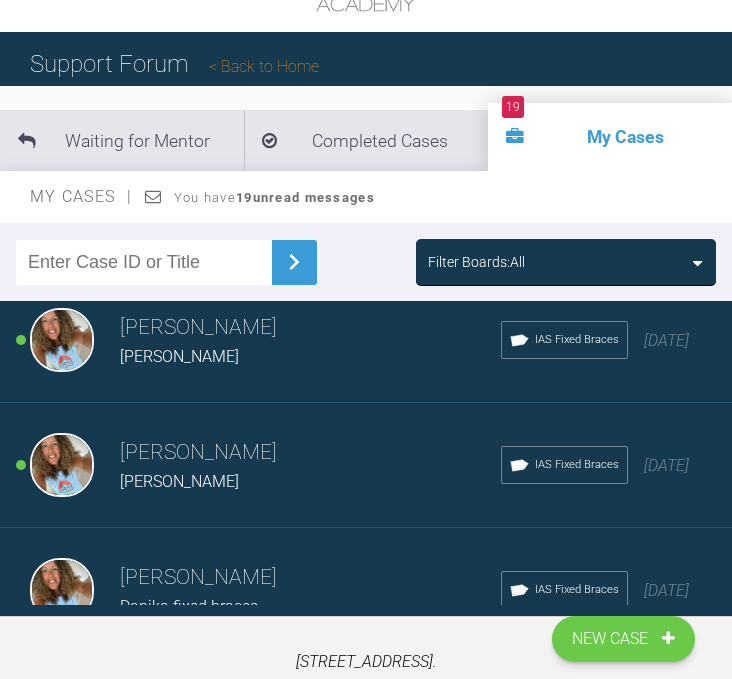 click on "[PERSON_NAME]" at bounding box center [310, 357] 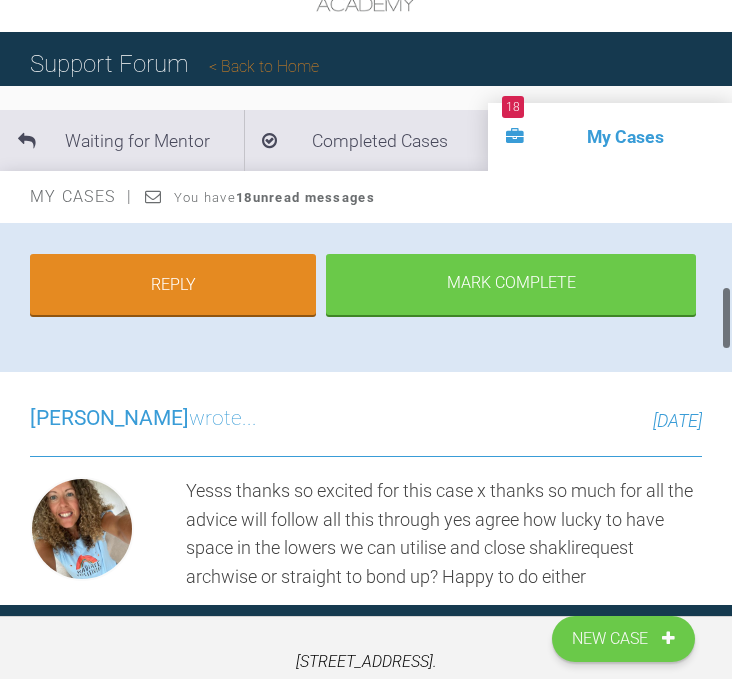 scroll, scrollTop: 434, scrollLeft: 0, axis: vertical 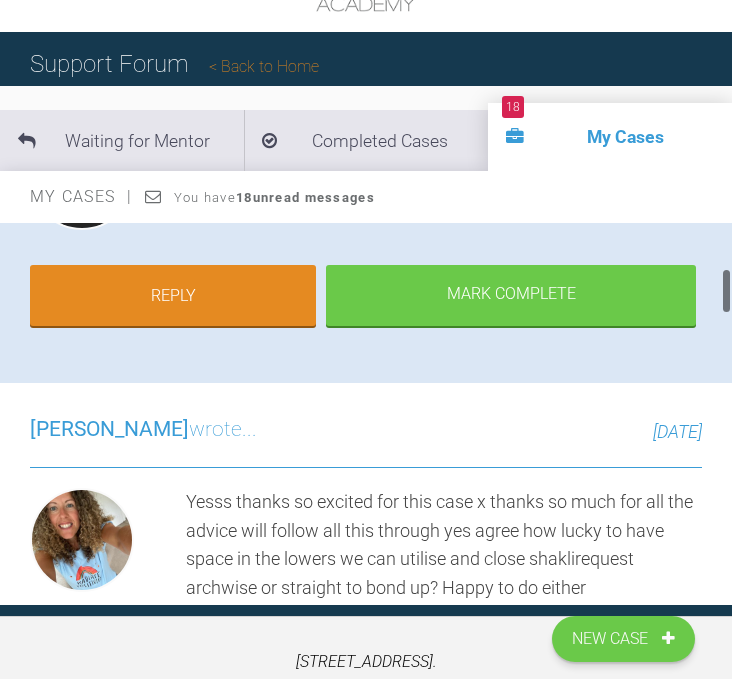 click on "Reply" at bounding box center (173, 296) 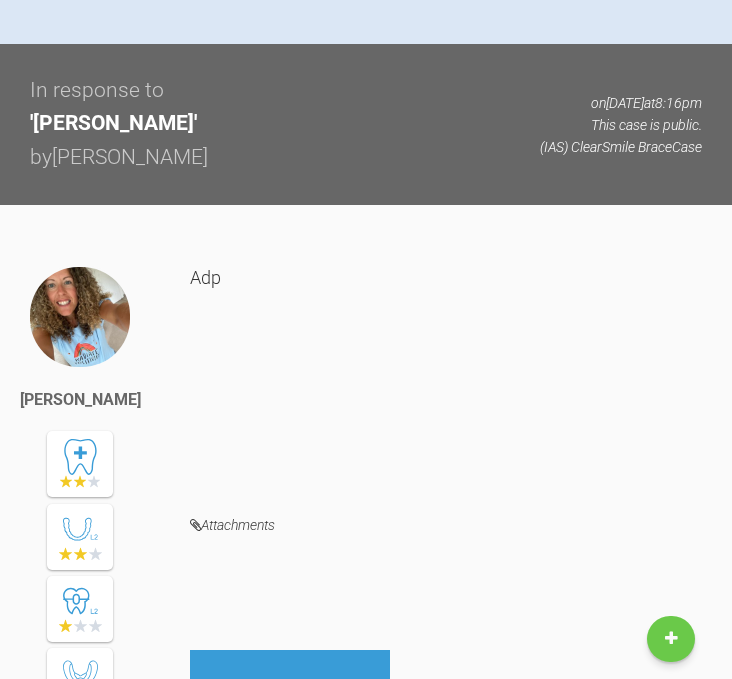 scroll, scrollTop: 0, scrollLeft: 0, axis: both 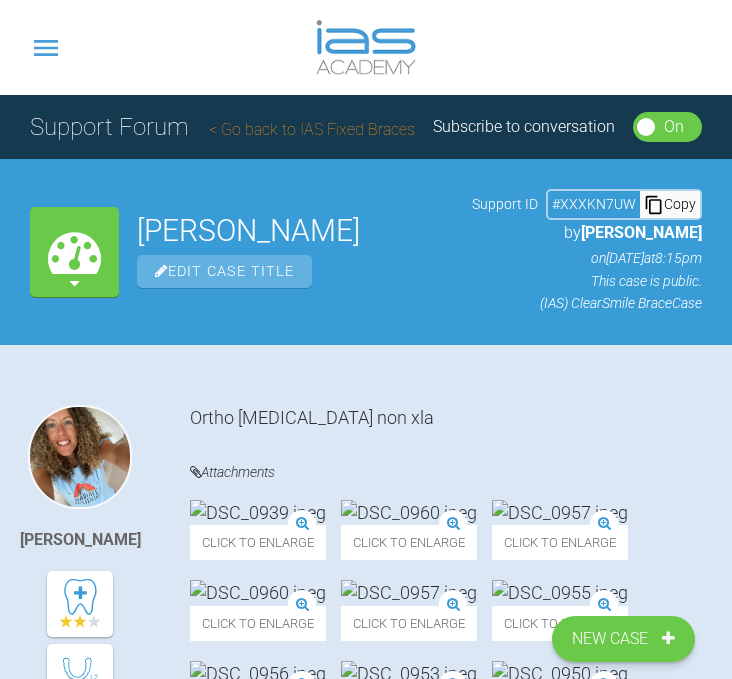 click on "Go back to IAS Fixed Braces" at bounding box center (312, 129) 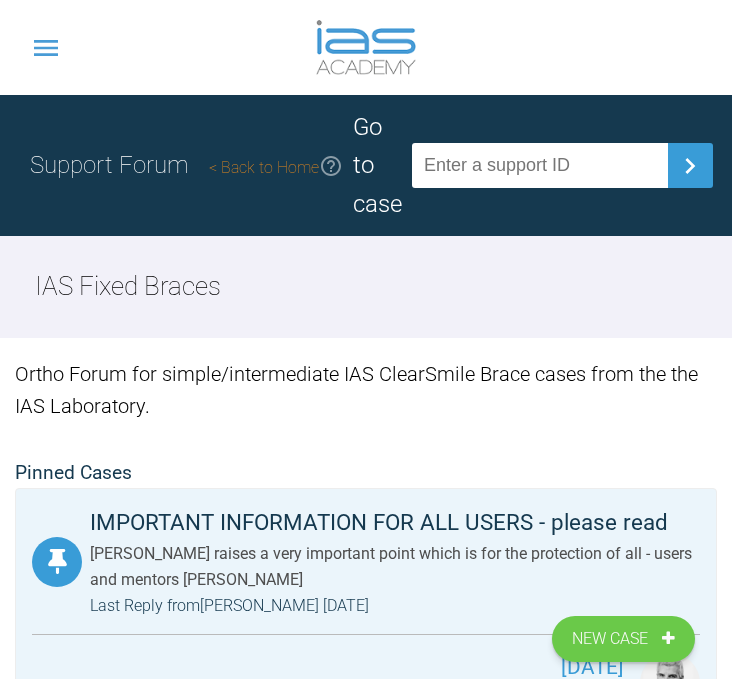 click 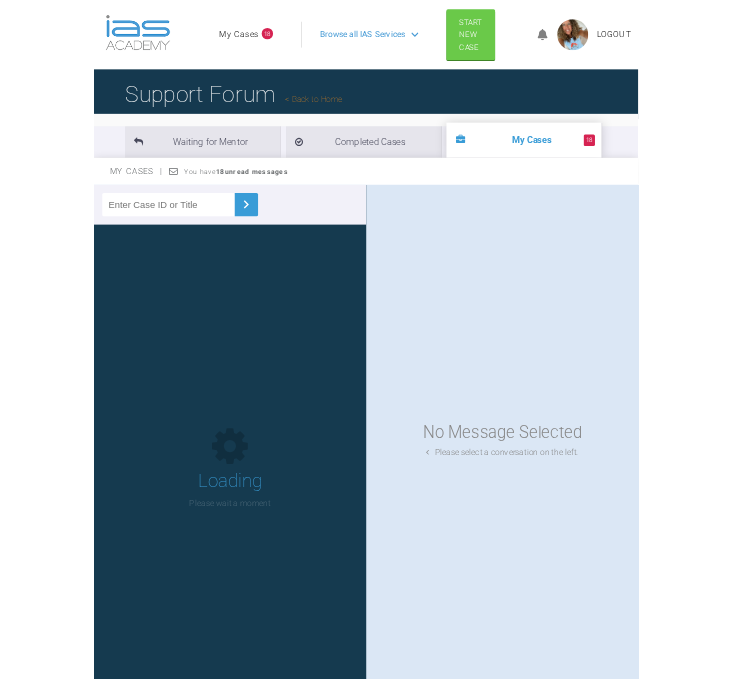 scroll, scrollTop: 0, scrollLeft: 0, axis: both 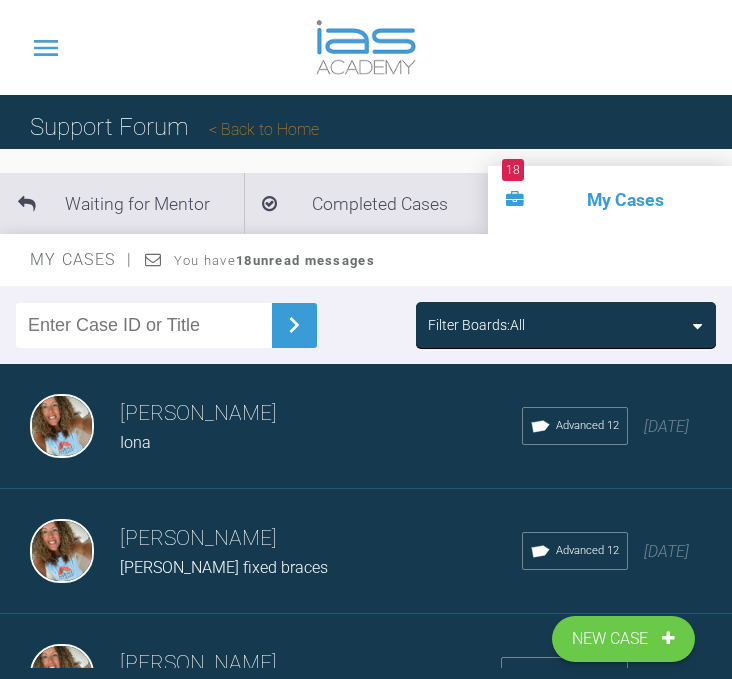 click 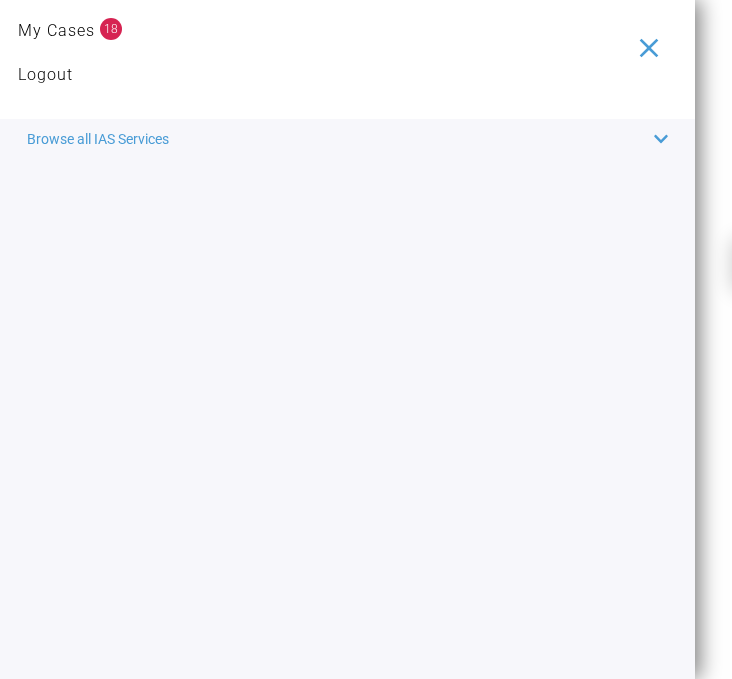 click on "My Cases" at bounding box center (56, 31) 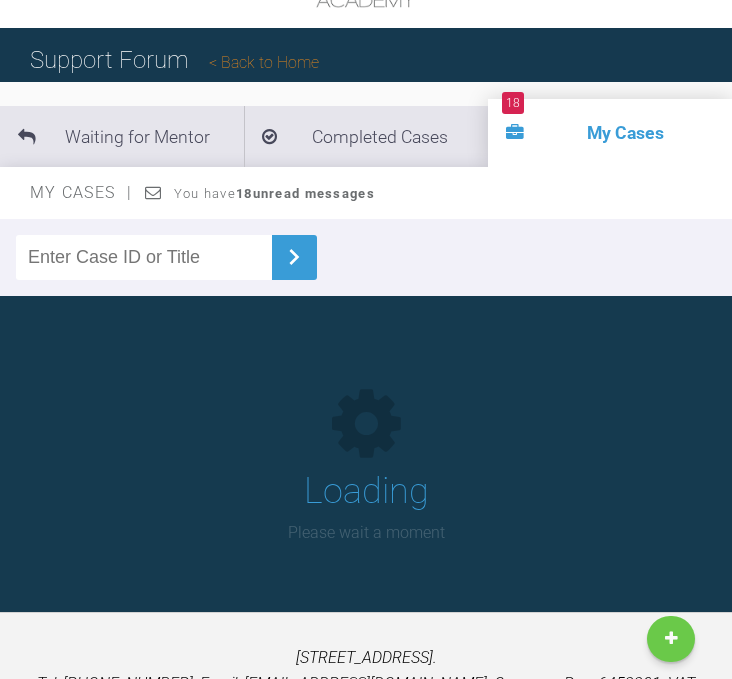 scroll, scrollTop: 219, scrollLeft: 0, axis: vertical 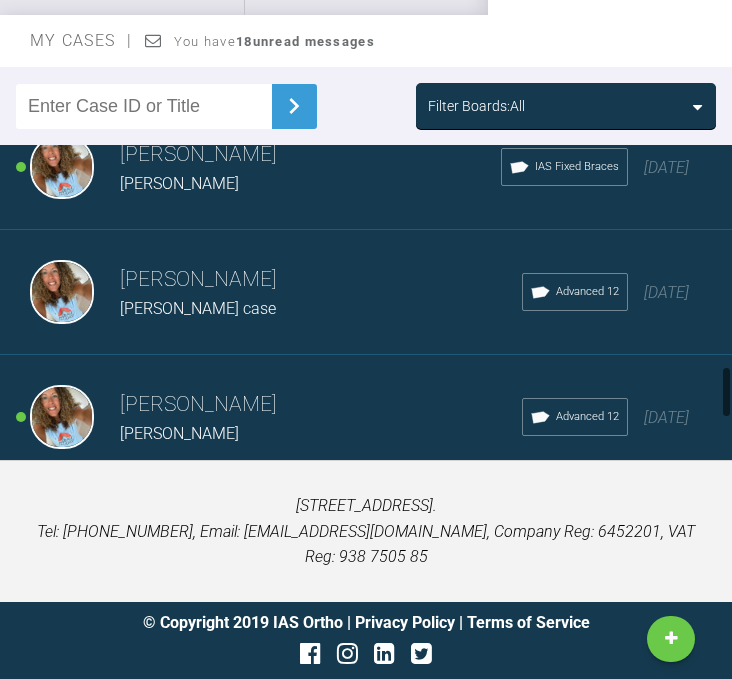 click on "[PERSON_NAME]" at bounding box center (321, 405) 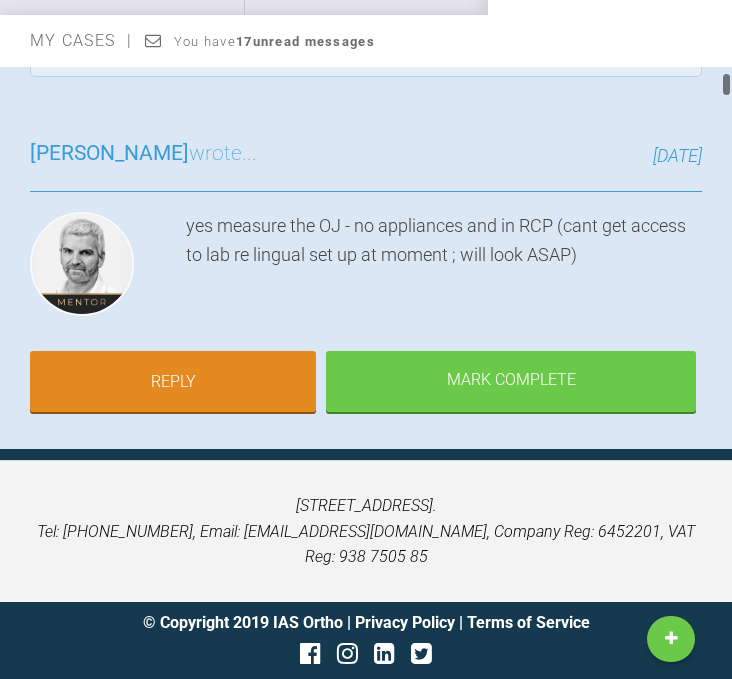 scroll, scrollTop: 193, scrollLeft: 0, axis: vertical 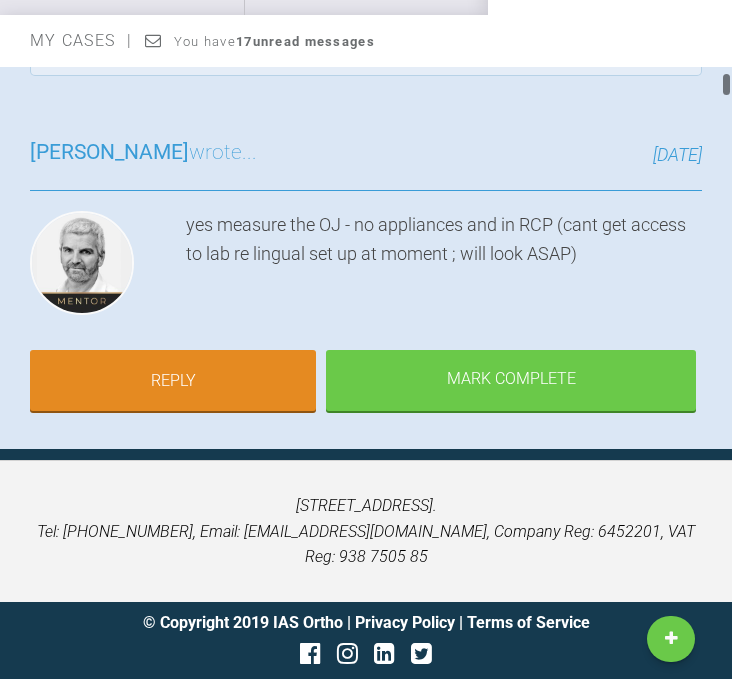 click on "Reply" at bounding box center [173, 381] 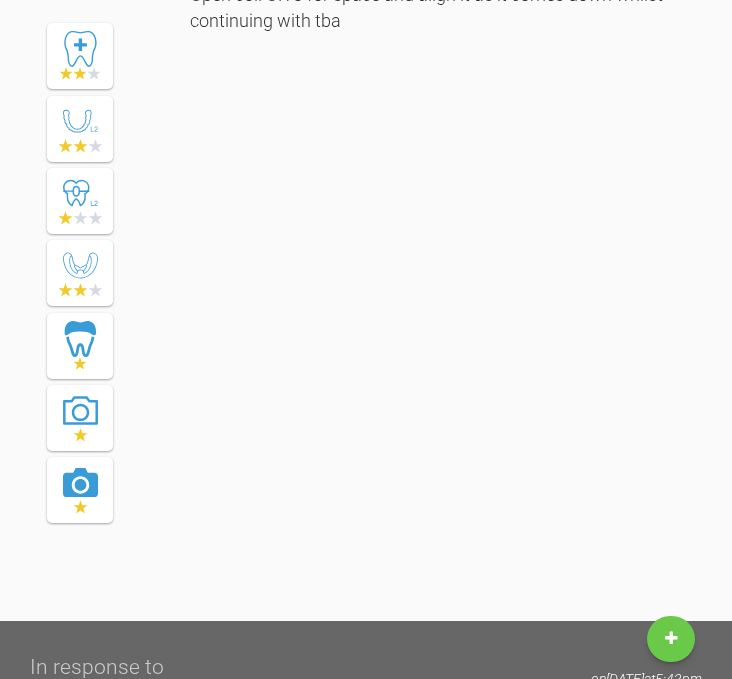 scroll, scrollTop: 39105, scrollLeft: 0, axis: vertical 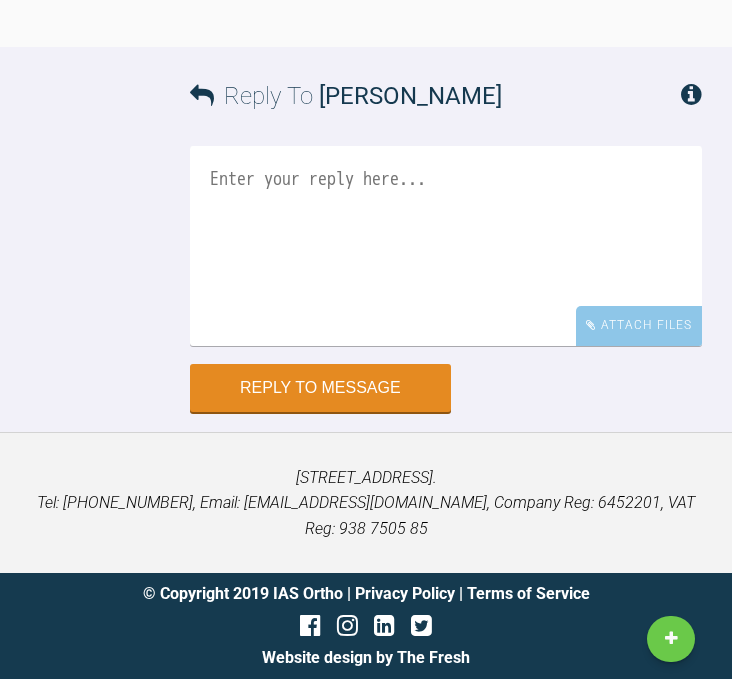 click on "Attach Files" at bounding box center [639, 325] 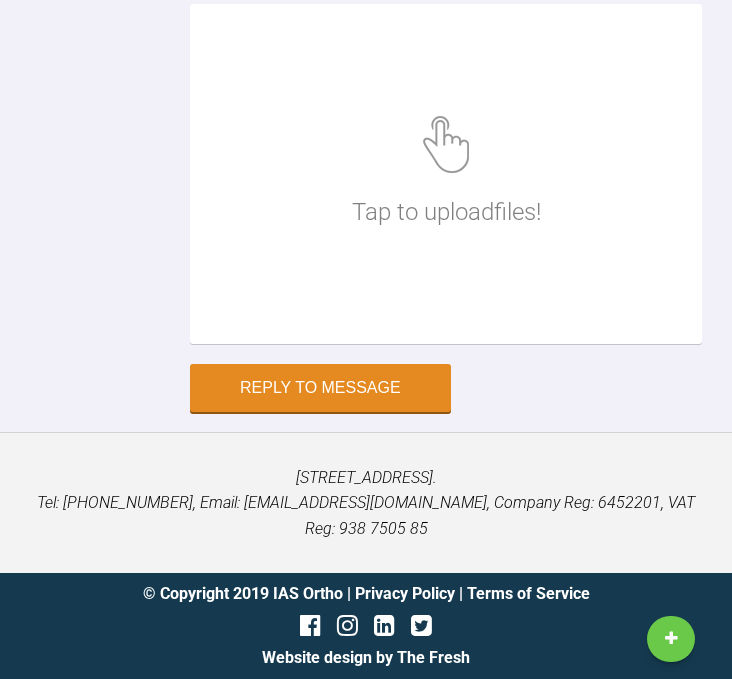 click at bounding box center [446, 144] 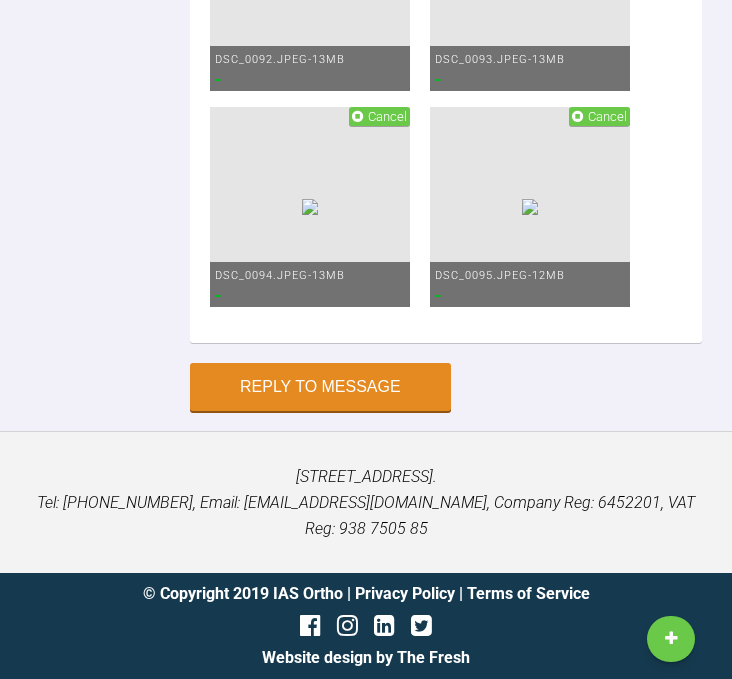 click at bounding box center [446, -1500] 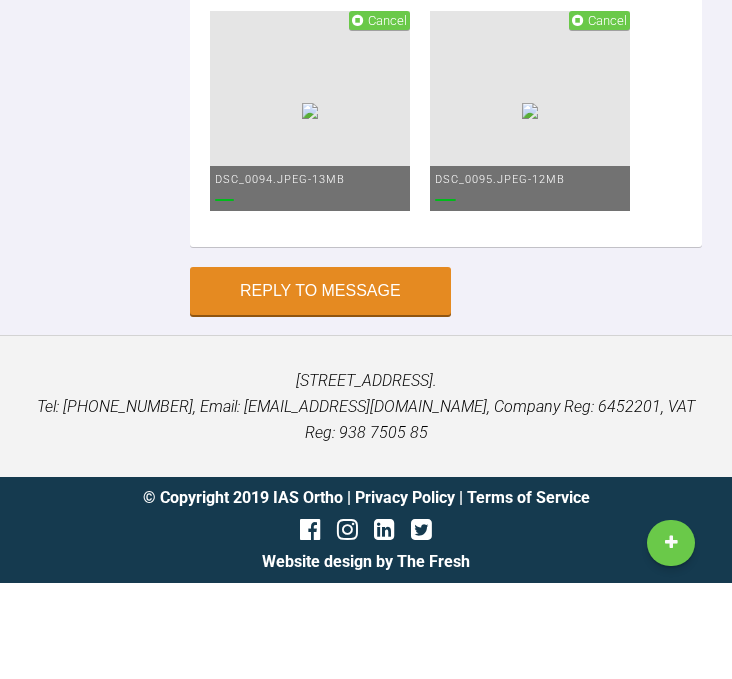 scroll, scrollTop: 8, scrollLeft: 0, axis: vertical 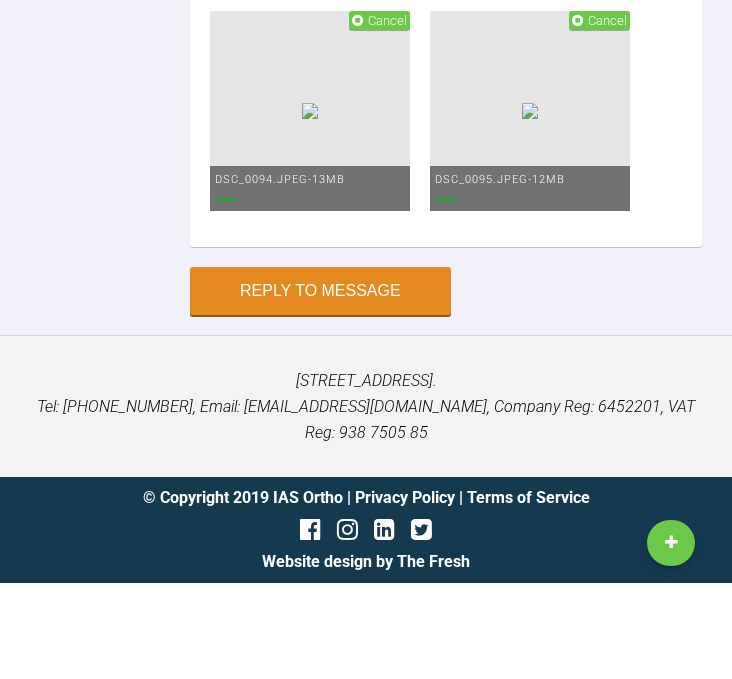 click on "Saw [PERSON_NAME]
Shed chipped the Lower tba so hasn’t worn it for 5 dauys… luckily still fits well I smoothed edge pt and mum happy
Upper fixed progressed to 016 placed new ocs as the last one was now passive good progress all around
Plan
Review 4 weeks mainly do I can se" at bounding box center [446, -1500] 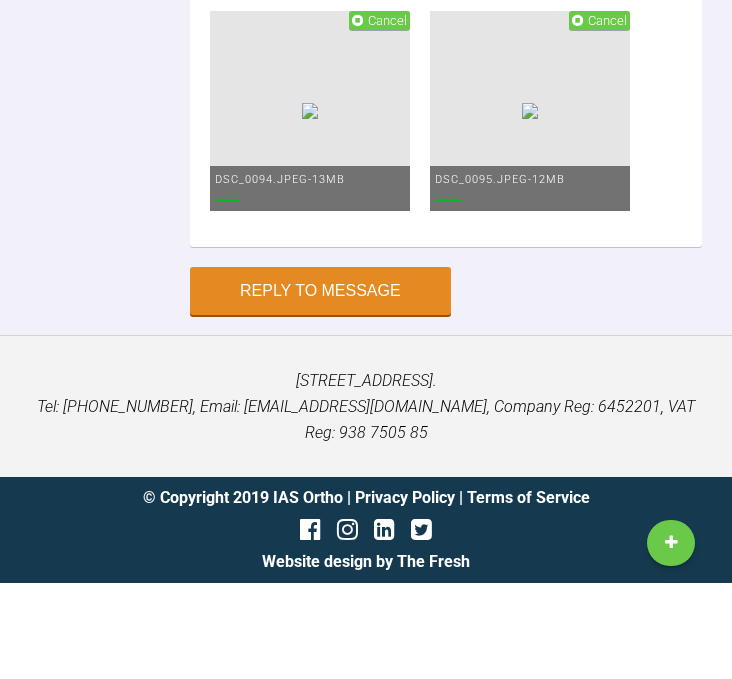scroll, scrollTop: 56, scrollLeft: 0, axis: vertical 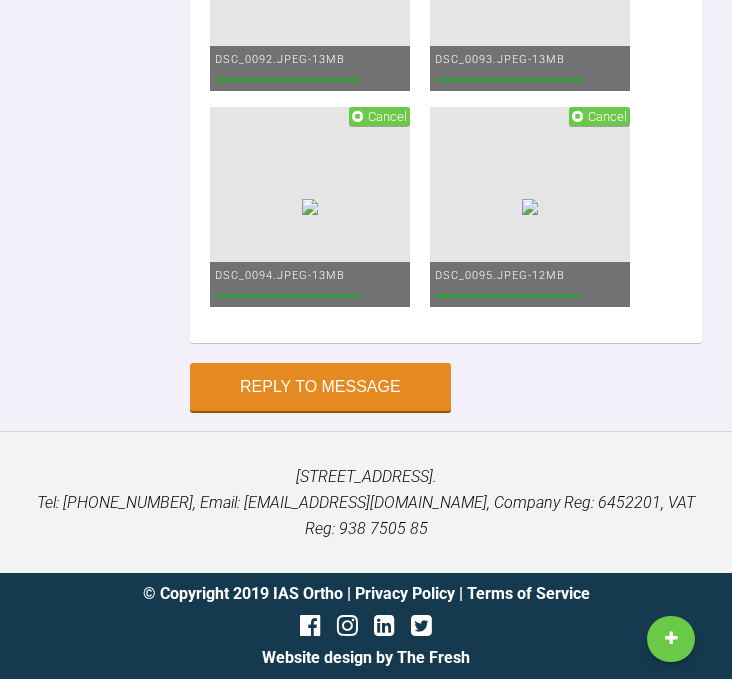click on "Saw [PERSON_NAME]
Shed chipped the Lower tba so hasn’t worn it for 5 dauys… luckily still fits well I smoothed edge pt and mum happy
Upper fixed progressed to 016 placed new ocs as the last one was now passive good progress all around
Plan
Review 4 weeks mainly so I can see how this progresses
Pics with tba in and out" at bounding box center (446, -1500) 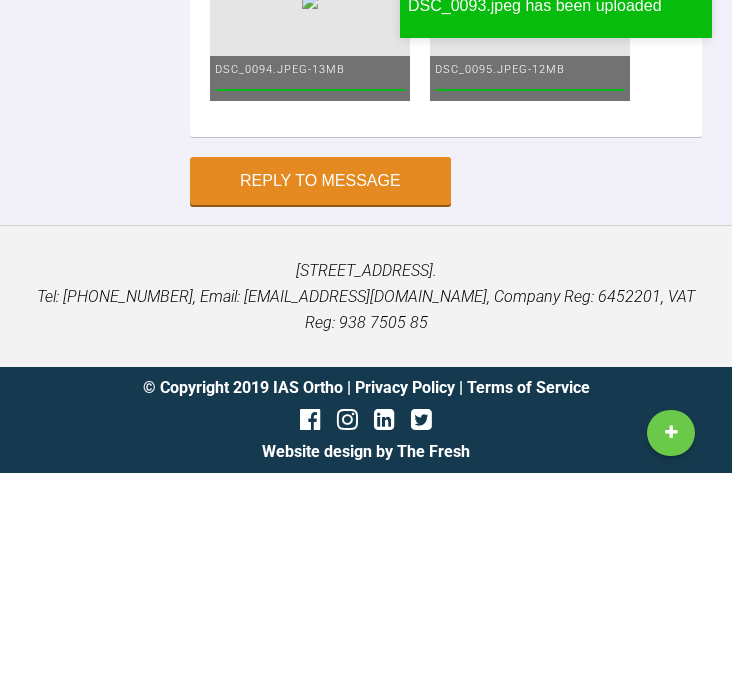 scroll, scrollTop: 164, scrollLeft: 0, axis: vertical 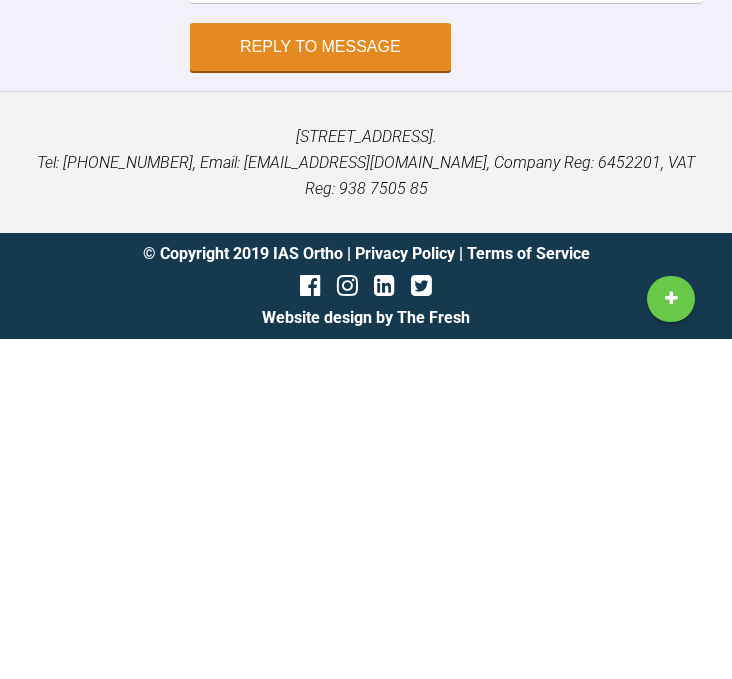 type on "Saw [PERSON_NAME]
Shed chipped the Lower tba so hasn’t worn it for 5 dauys… luckily still fits well I smoothed edge pt and mum happy
Upper fixed progressed to 016 placed new ocs as the last one was now passive good progress all around
Plan
Review 4 weeks mainly so I can see how this progresses
Pics with tba in and out
Also look how left canines now class 1 so lush seeing how this unwinds
Question
How long do we run tba for now?" 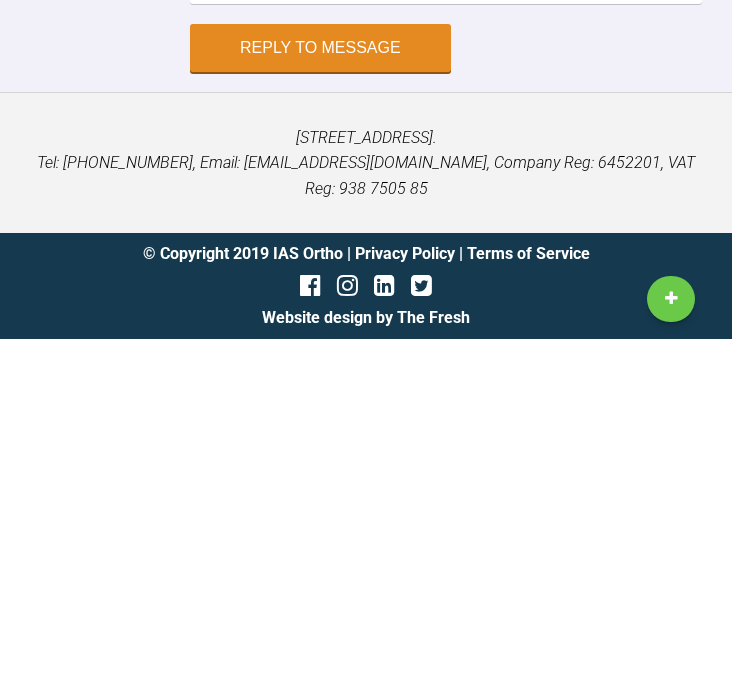 scroll, scrollTop: 39465, scrollLeft: 0, axis: vertical 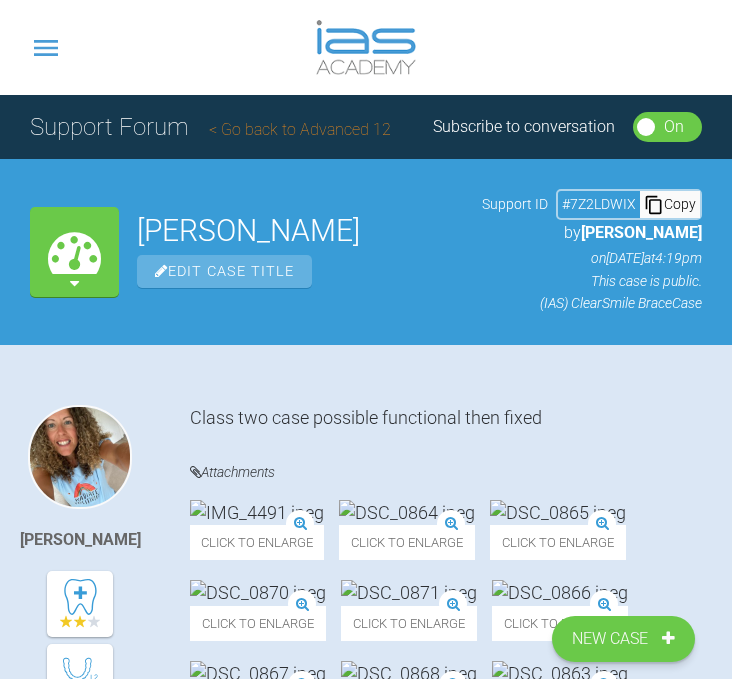 click on "Go back to Advanced 12" at bounding box center (300, 129) 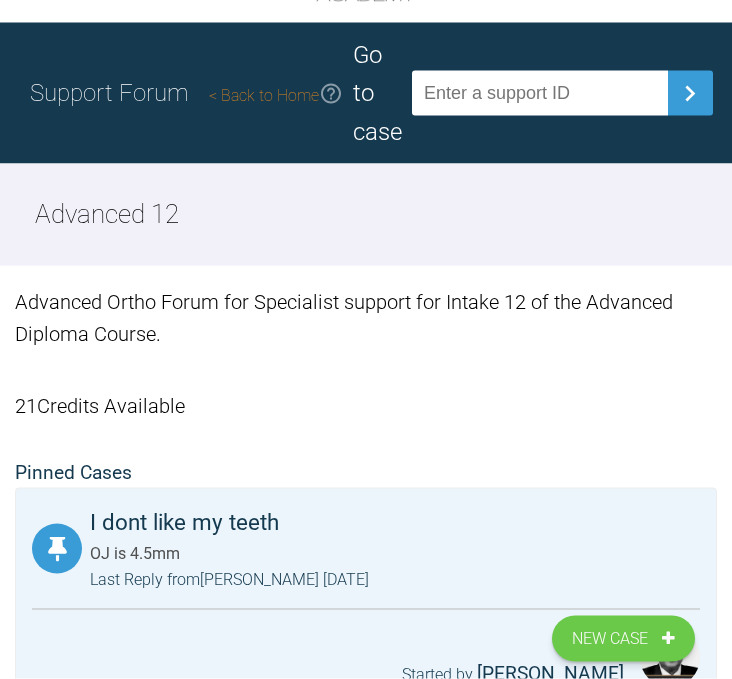 scroll, scrollTop: 0, scrollLeft: 0, axis: both 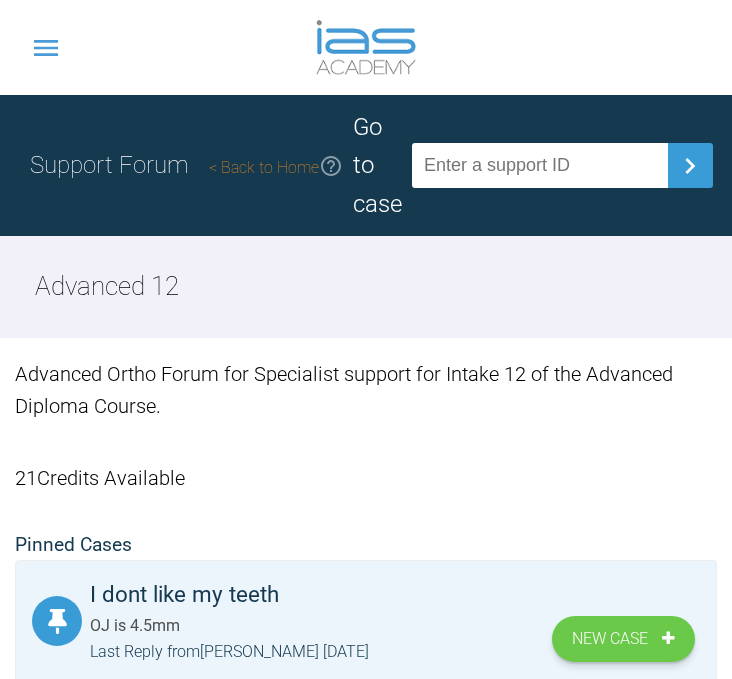 click 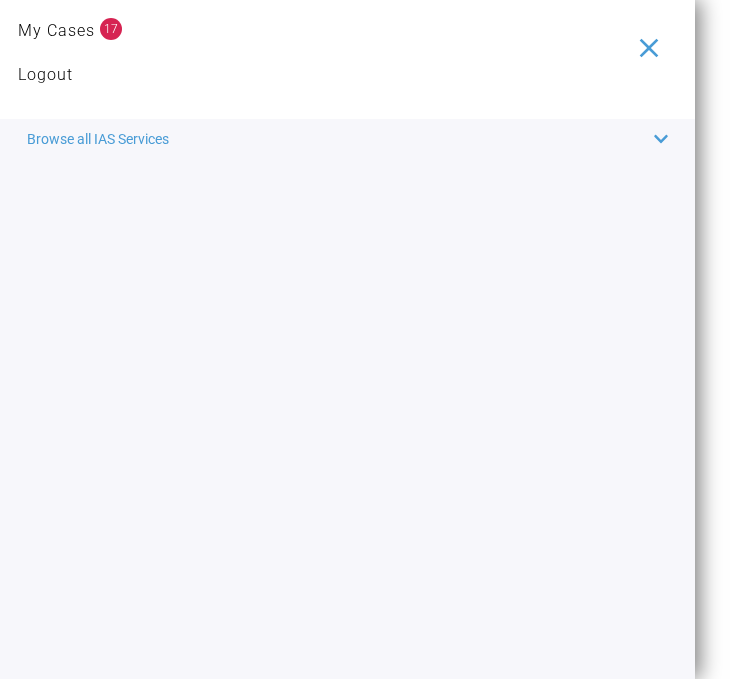click on "My Cases" at bounding box center (56, 31) 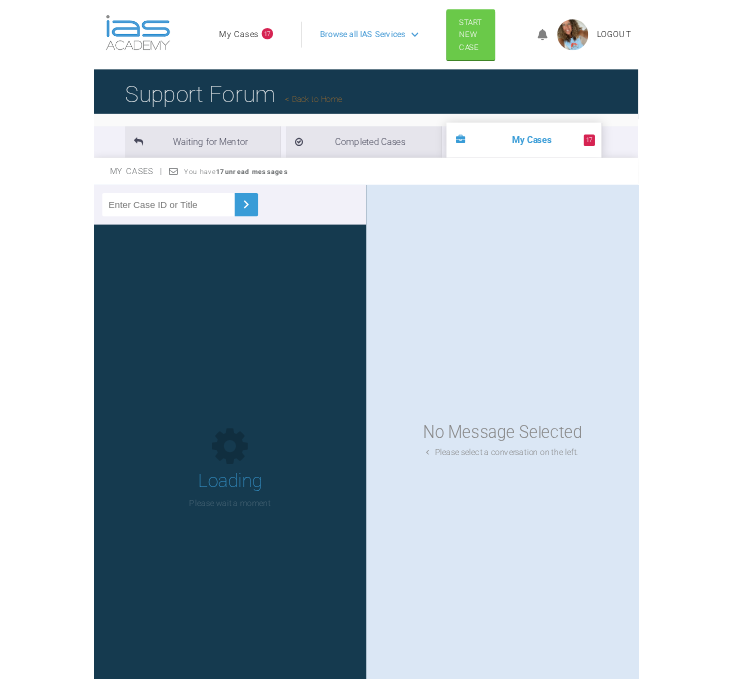 scroll, scrollTop: 0, scrollLeft: 0, axis: both 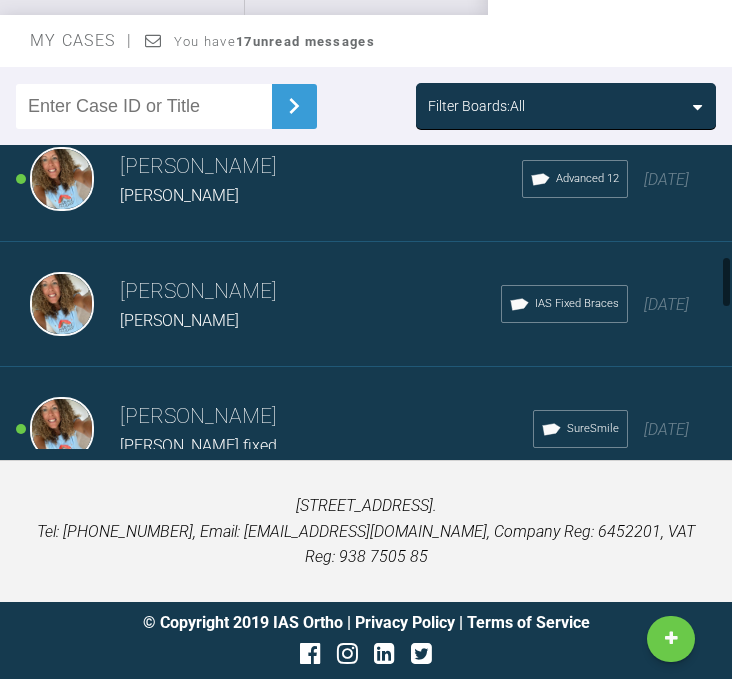 click on "[PERSON_NAME]" at bounding box center (310, 321) 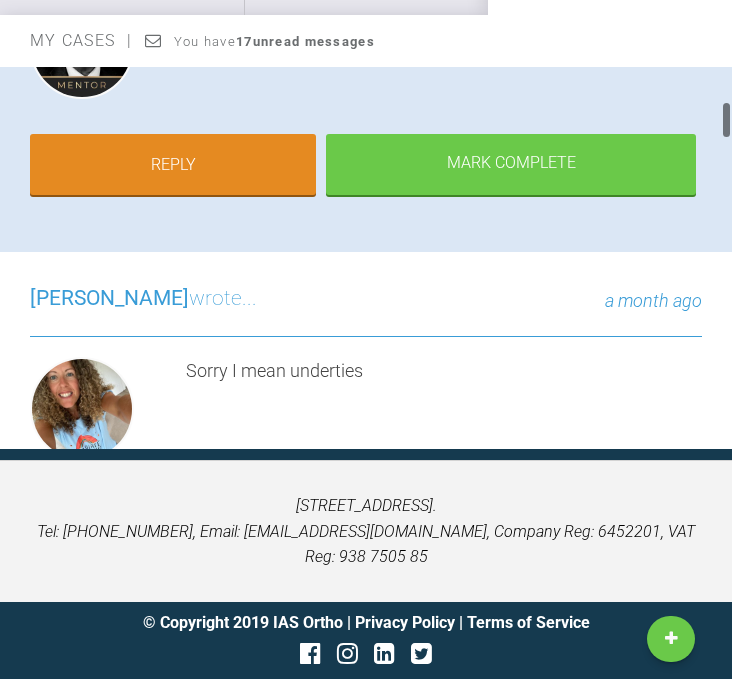 scroll, scrollTop: 349, scrollLeft: 0, axis: vertical 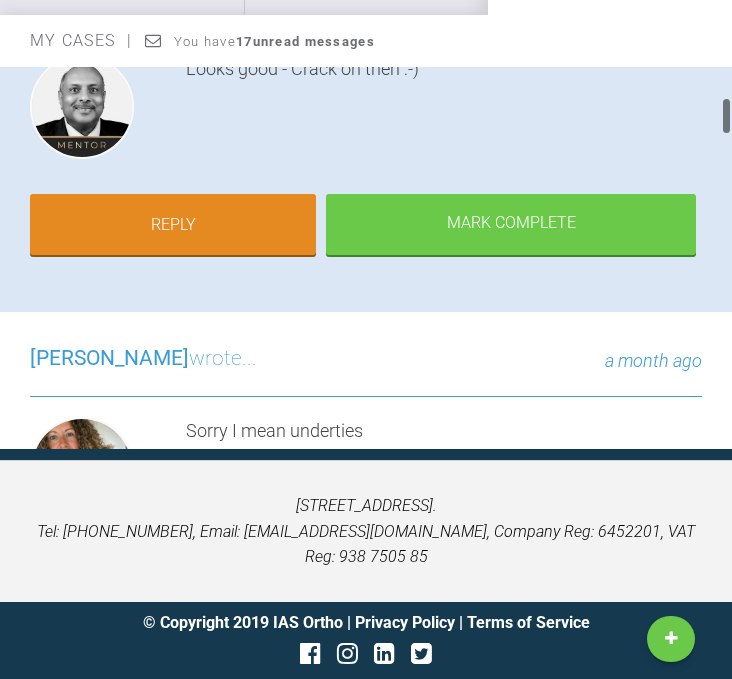 click on "Reply" at bounding box center (173, 225) 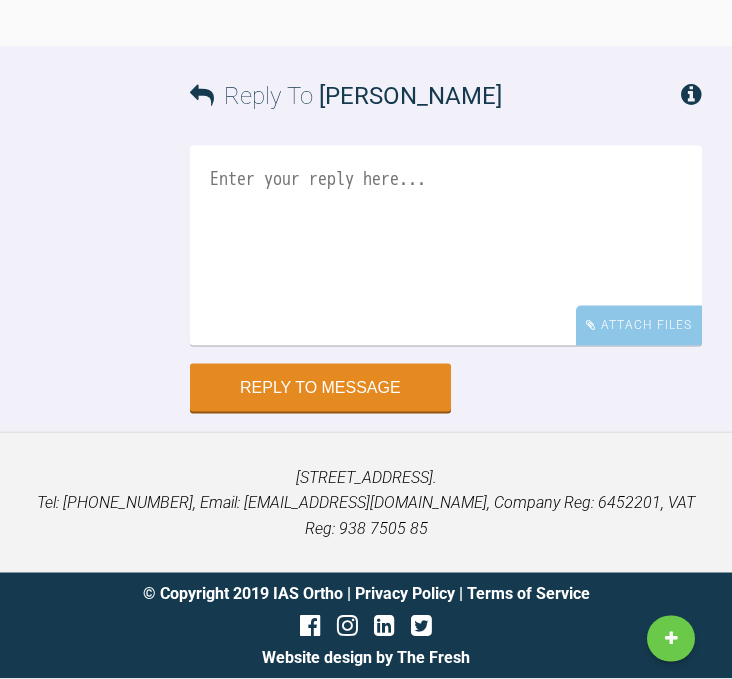 scroll, scrollTop: 12572, scrollLeft: 0, axis: vertical 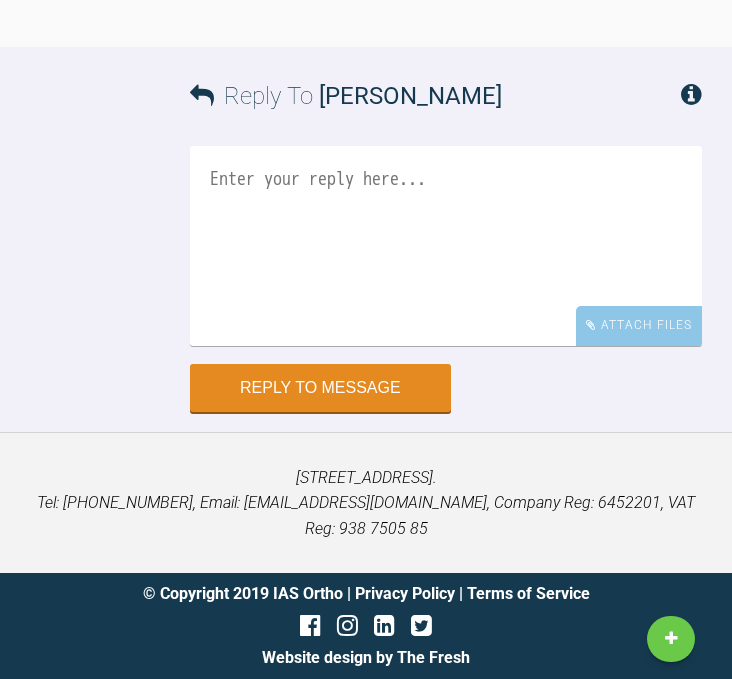 click on "Attach Files" at bounding box center (639, 325) 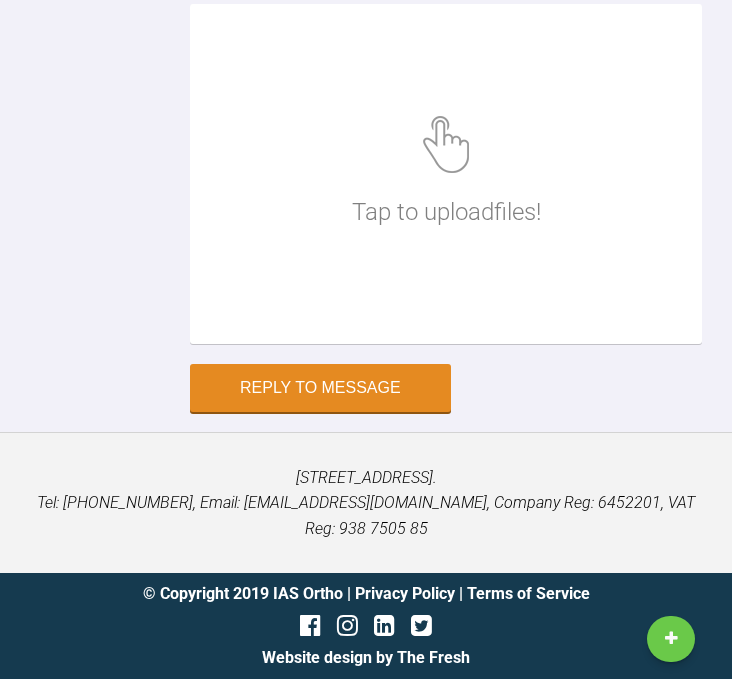 click at bounding box center [446, 144] 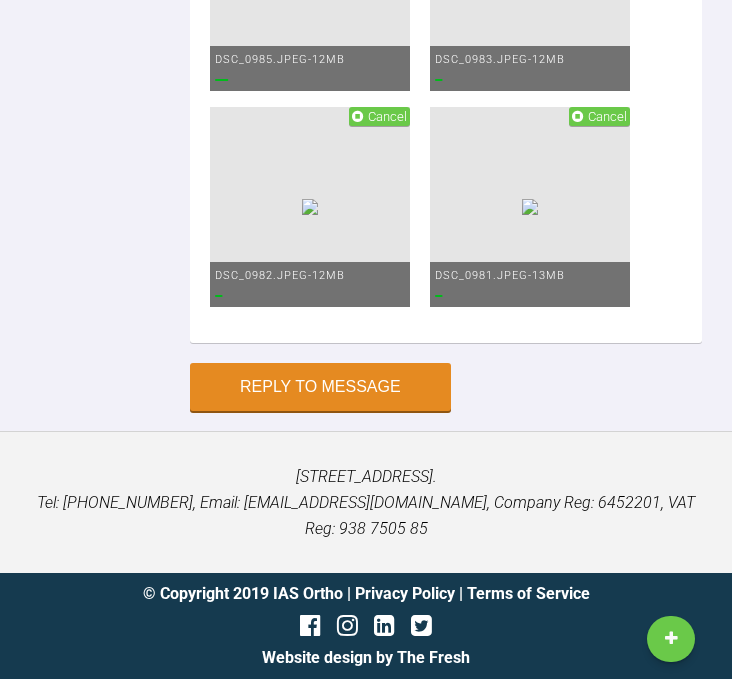 click at bounding box center [446, -852] 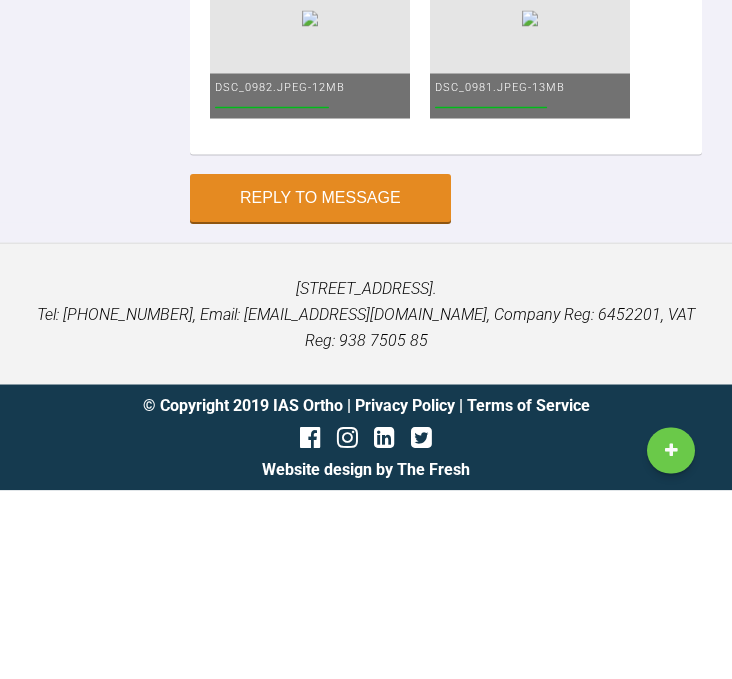 scroll, scrollTop: 0, scrollLeft: 0, axis: both 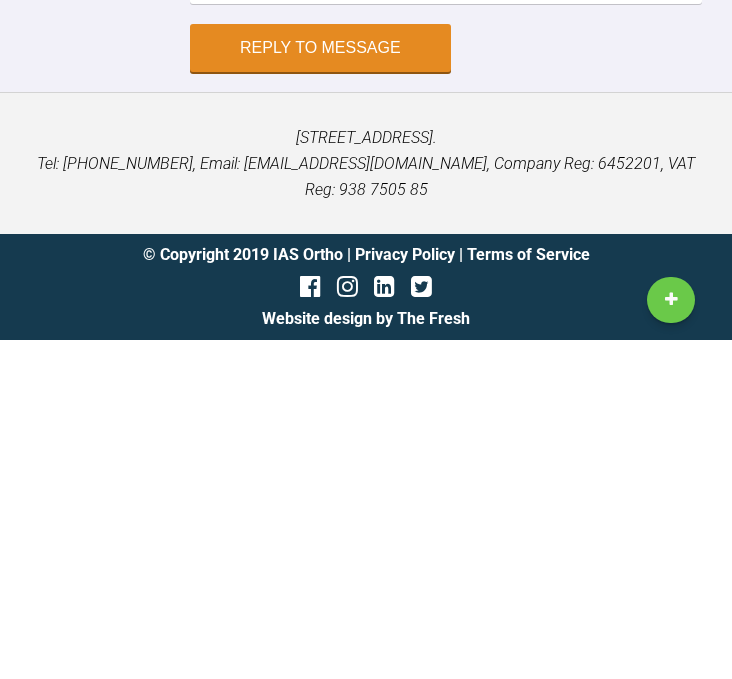 type on "Hello hello
I saw [PERSON_NAME] for direct bond up
I removed her rrb and completed mild ipr
Clarity mbt 6-6 012 niti
Only uppers as no pace for lowers to bond up will reevaluate when she has been in. 2020 for 6 weeks ish
Plan 6 weeks- ipr and 016 niti tie
Hopefully bracket placement ok
Loving her white bands 🤍🤍" 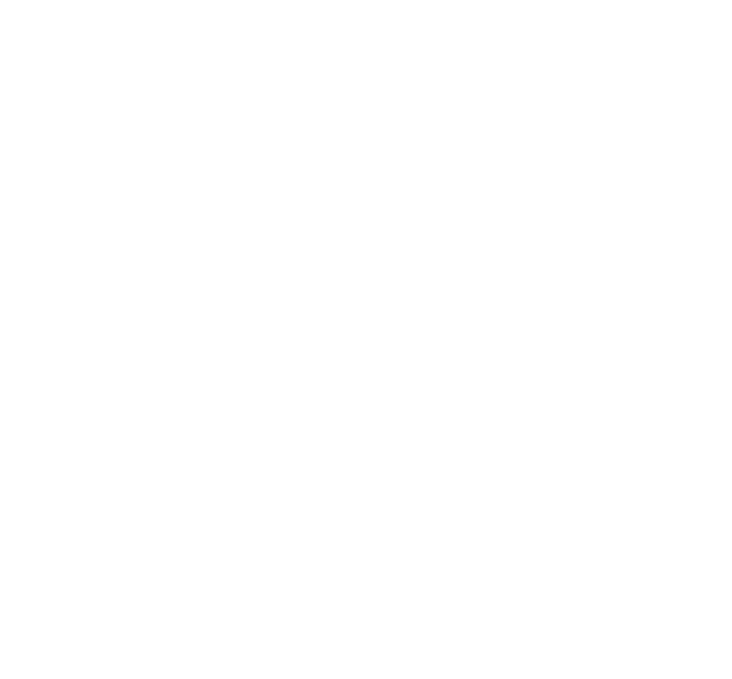 scroll, scrollTop: 0, scrollLeft: 0, axis: both 